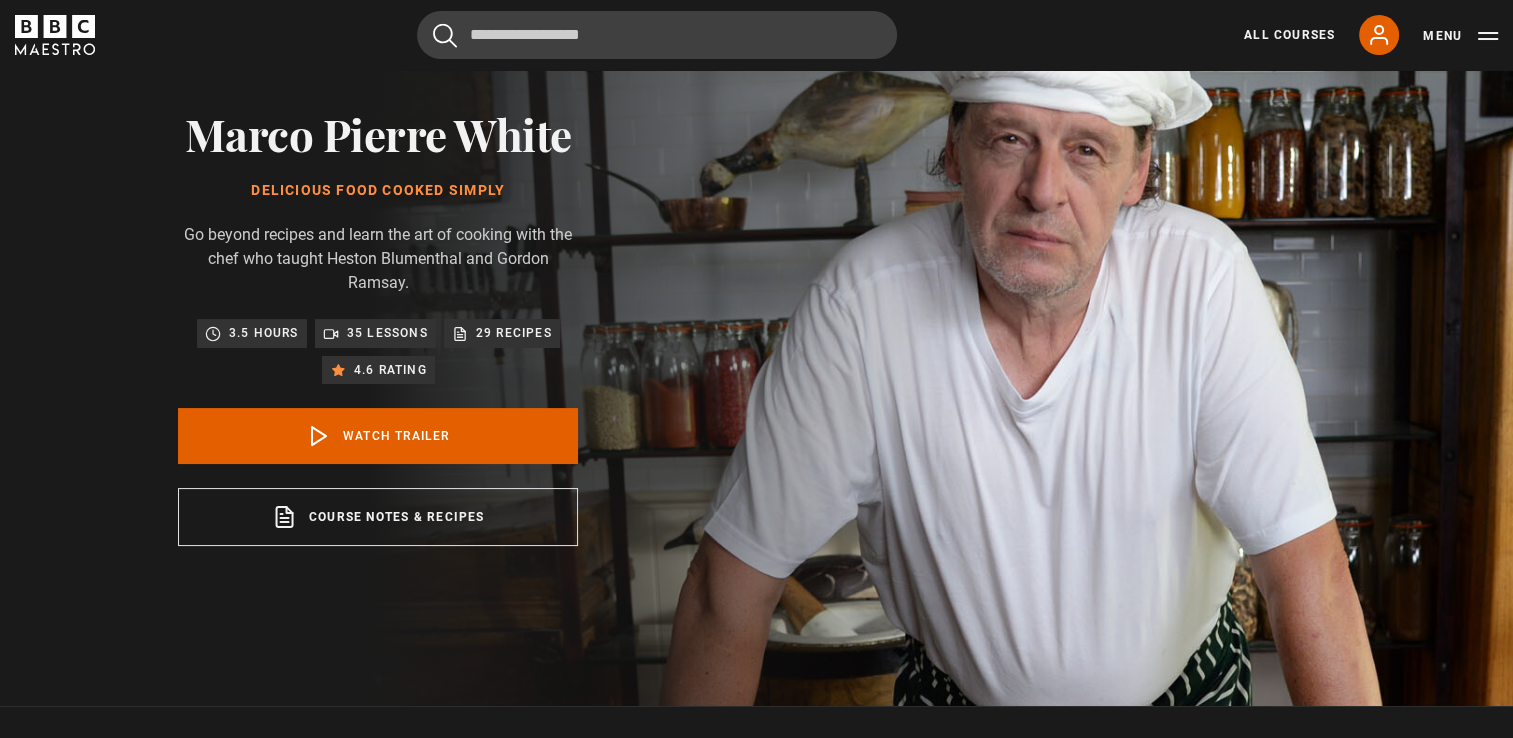 scroll, scrollTop: 396, scrollLeft: 0, axis: vertical 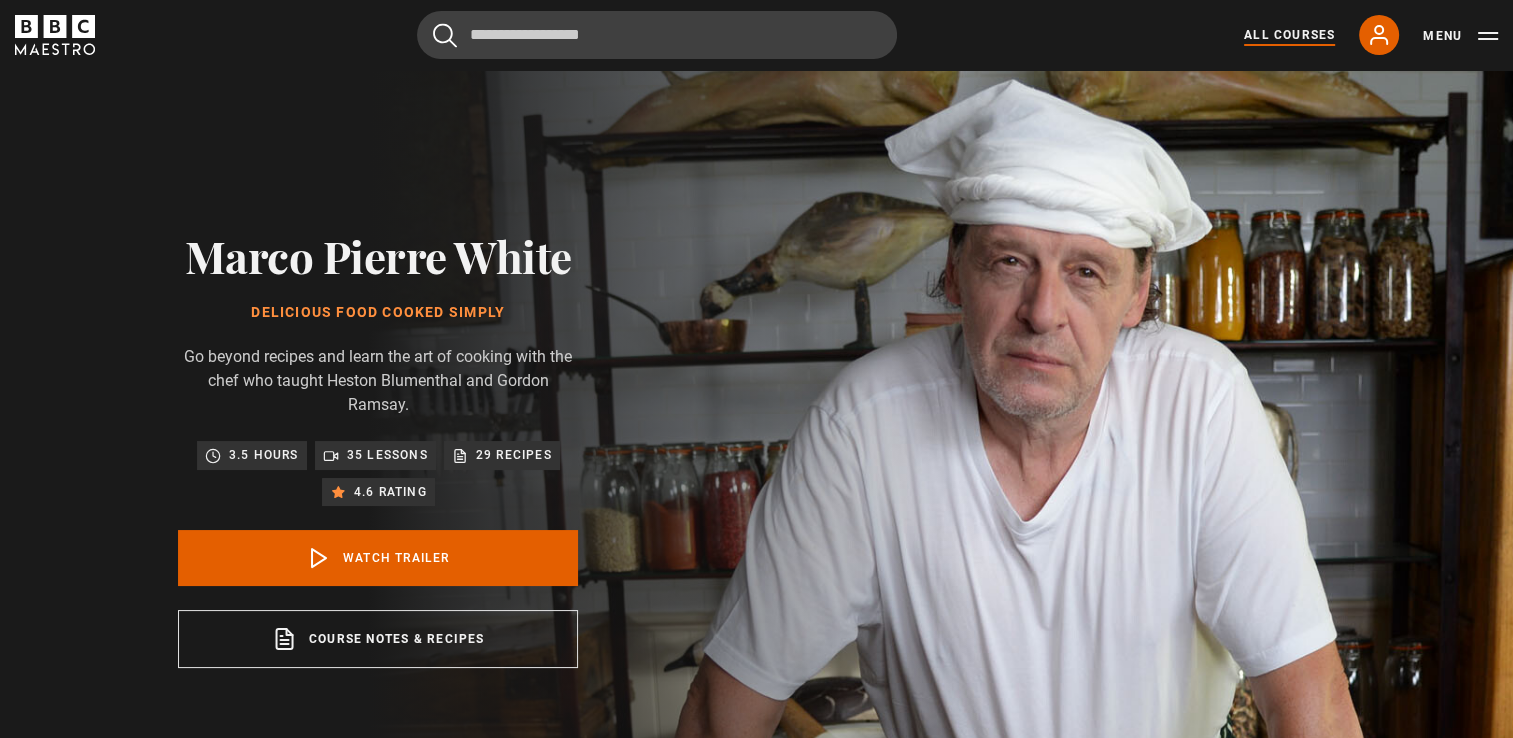 click on "All Courses" at bounding box center [1289, 35] 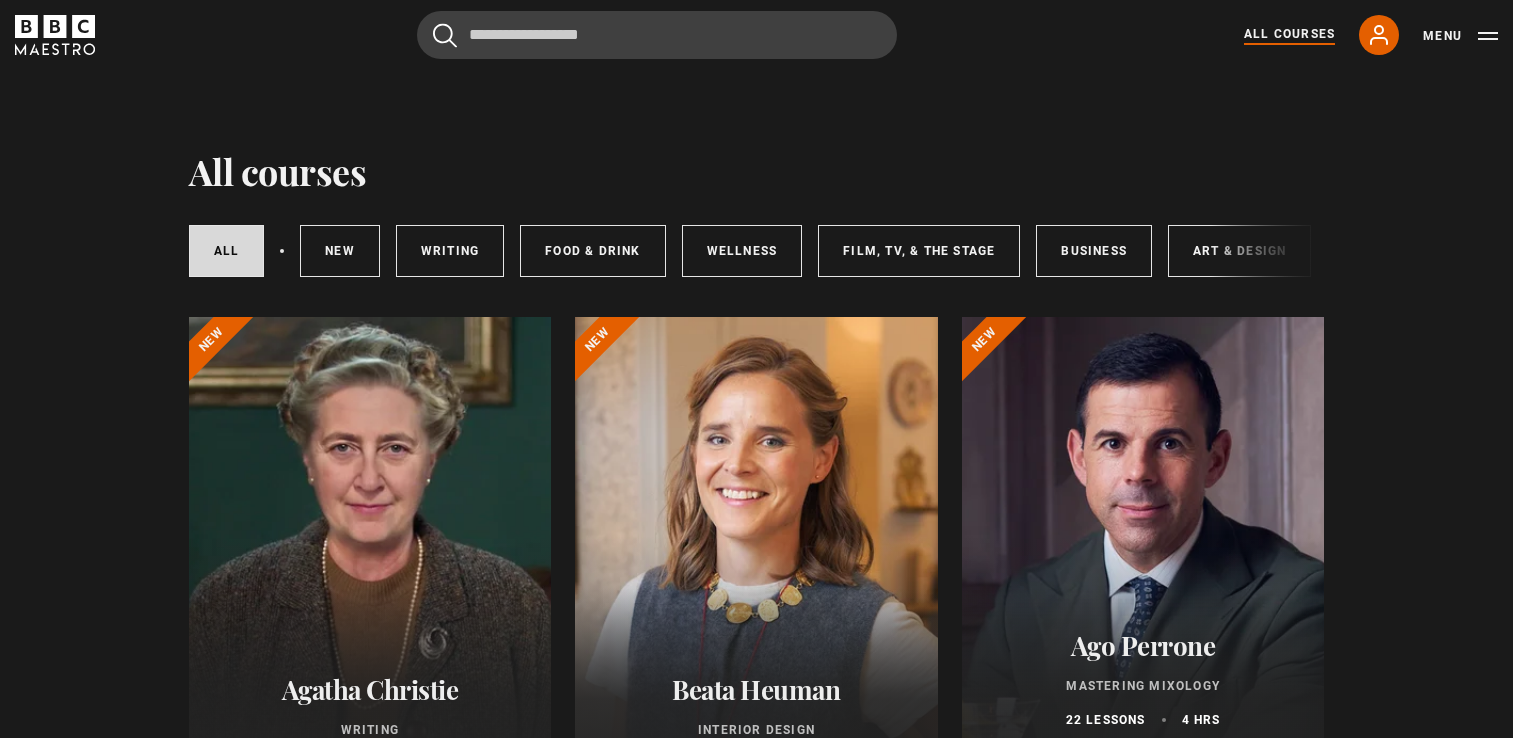 scroll, scrollTop: 0, scrollLeft: 0, axis: both 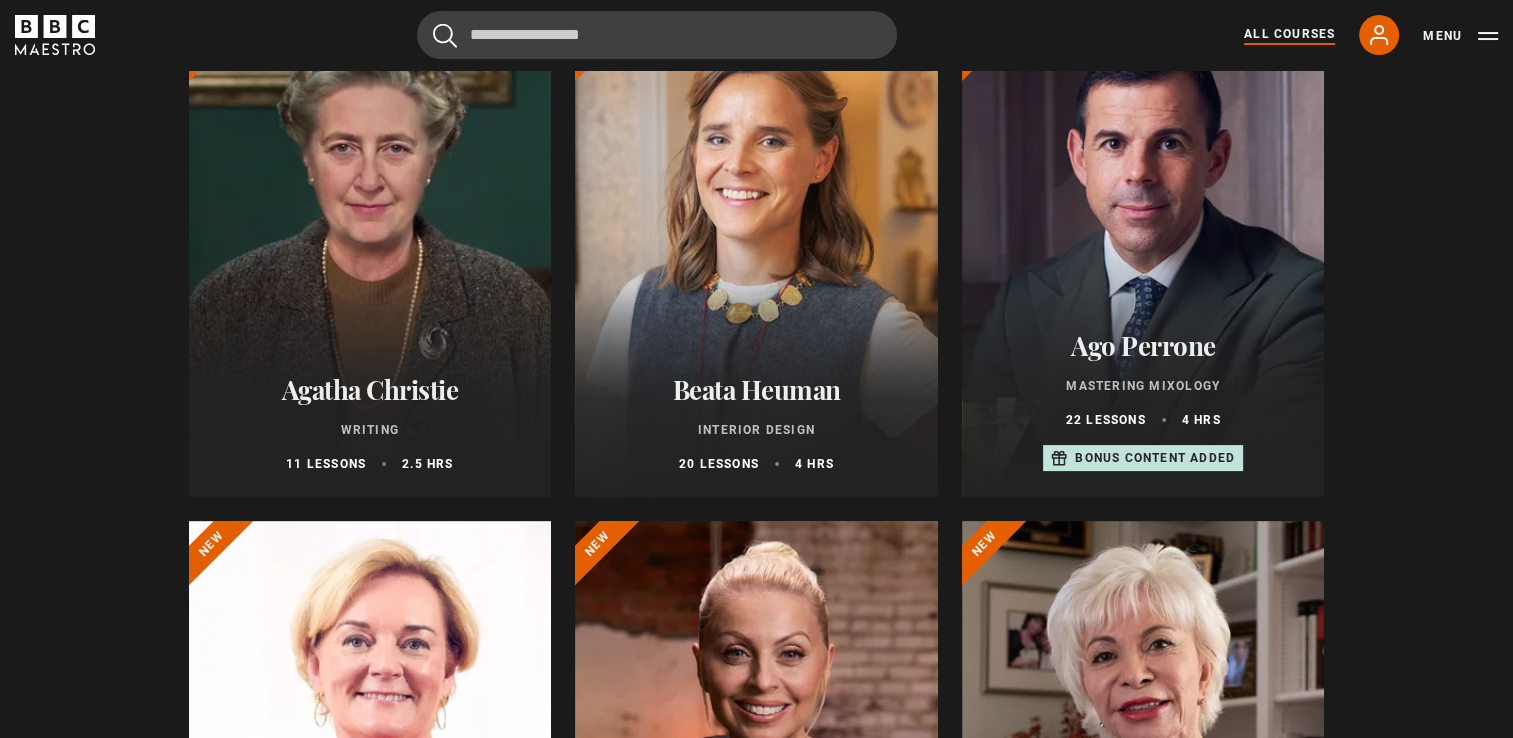 click at bounding box center [1143, 257] 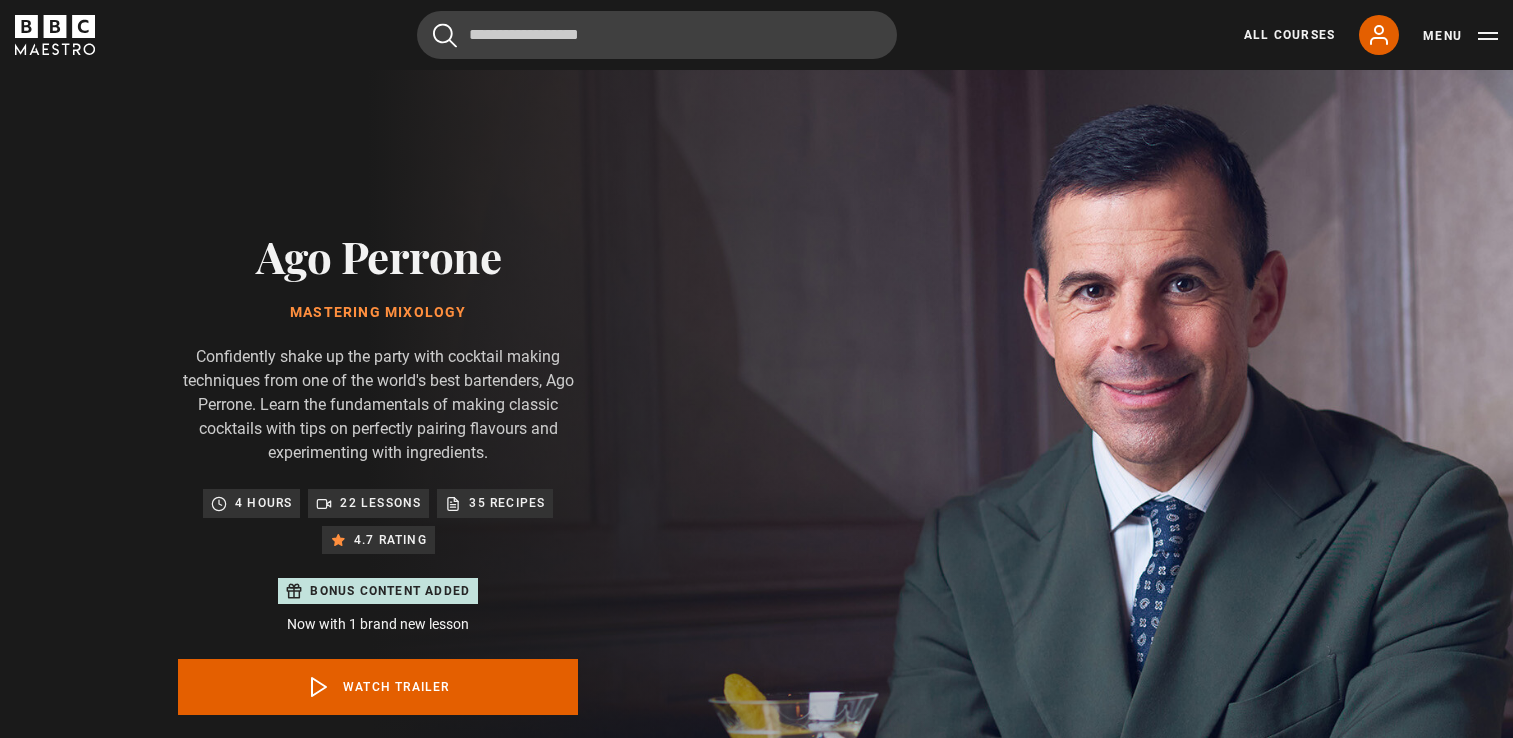 scroll, scrollTop: 0, scrollLeft: 0, axis: both 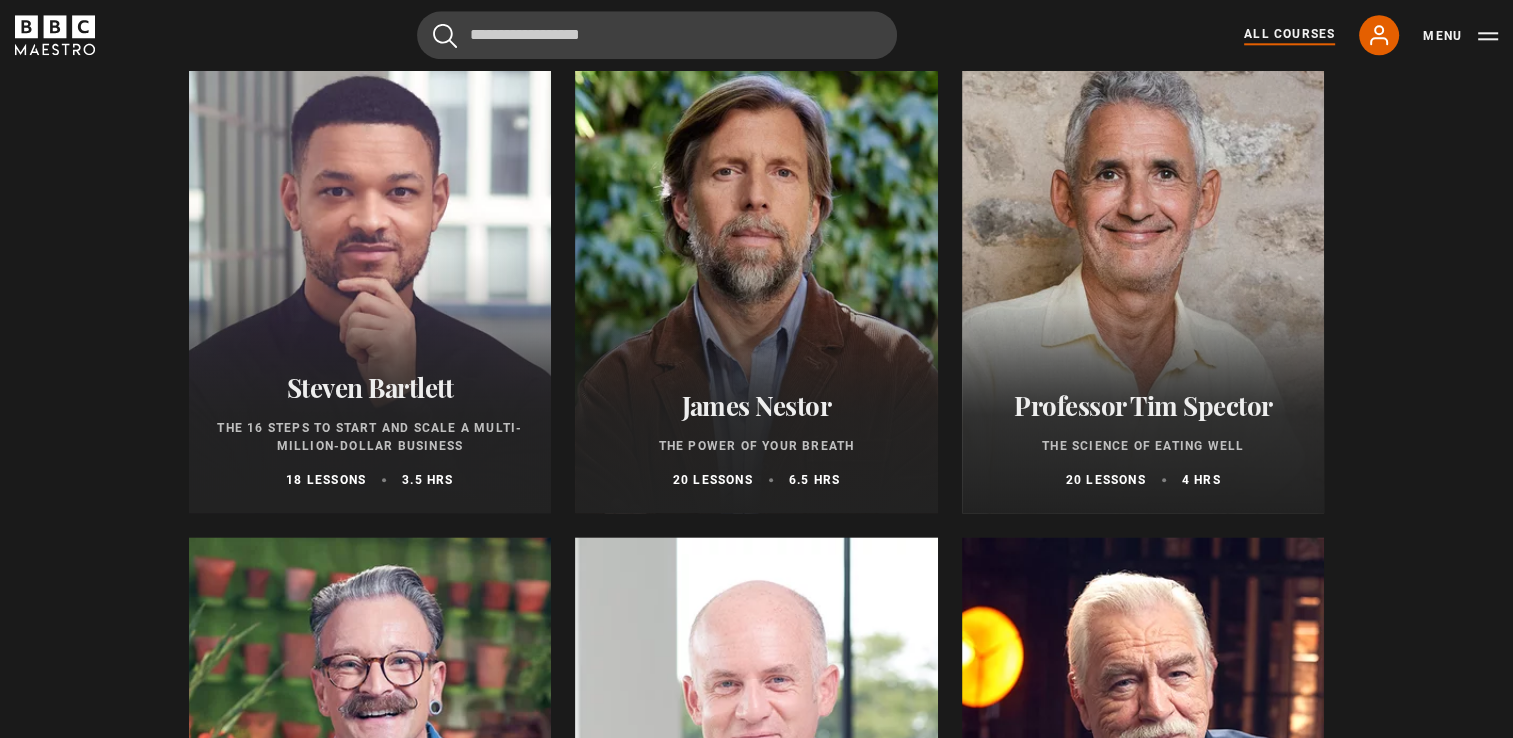 click at bounding box center [756, 273] 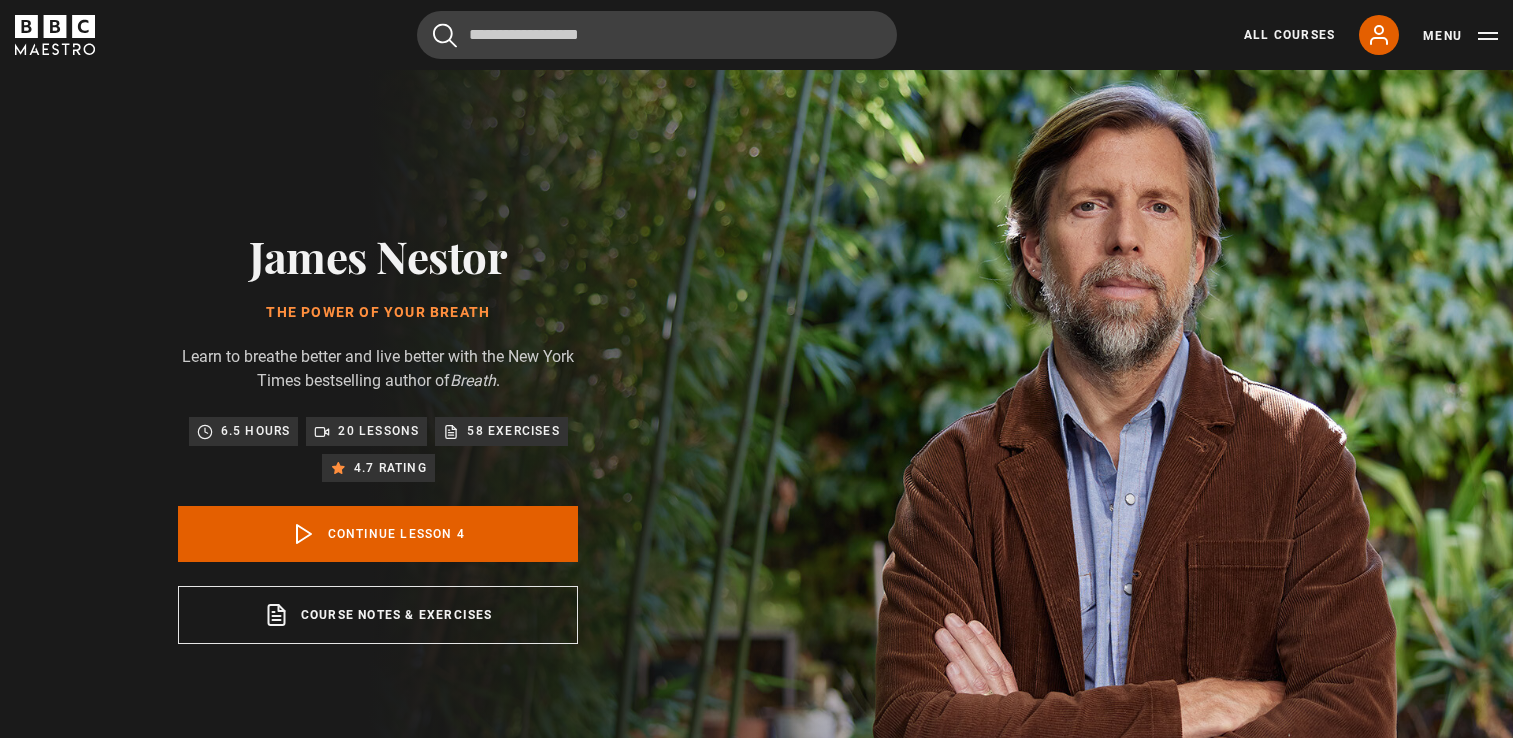 scroll, scrollTop: 804, scrollLeft: 0, axis: vertical 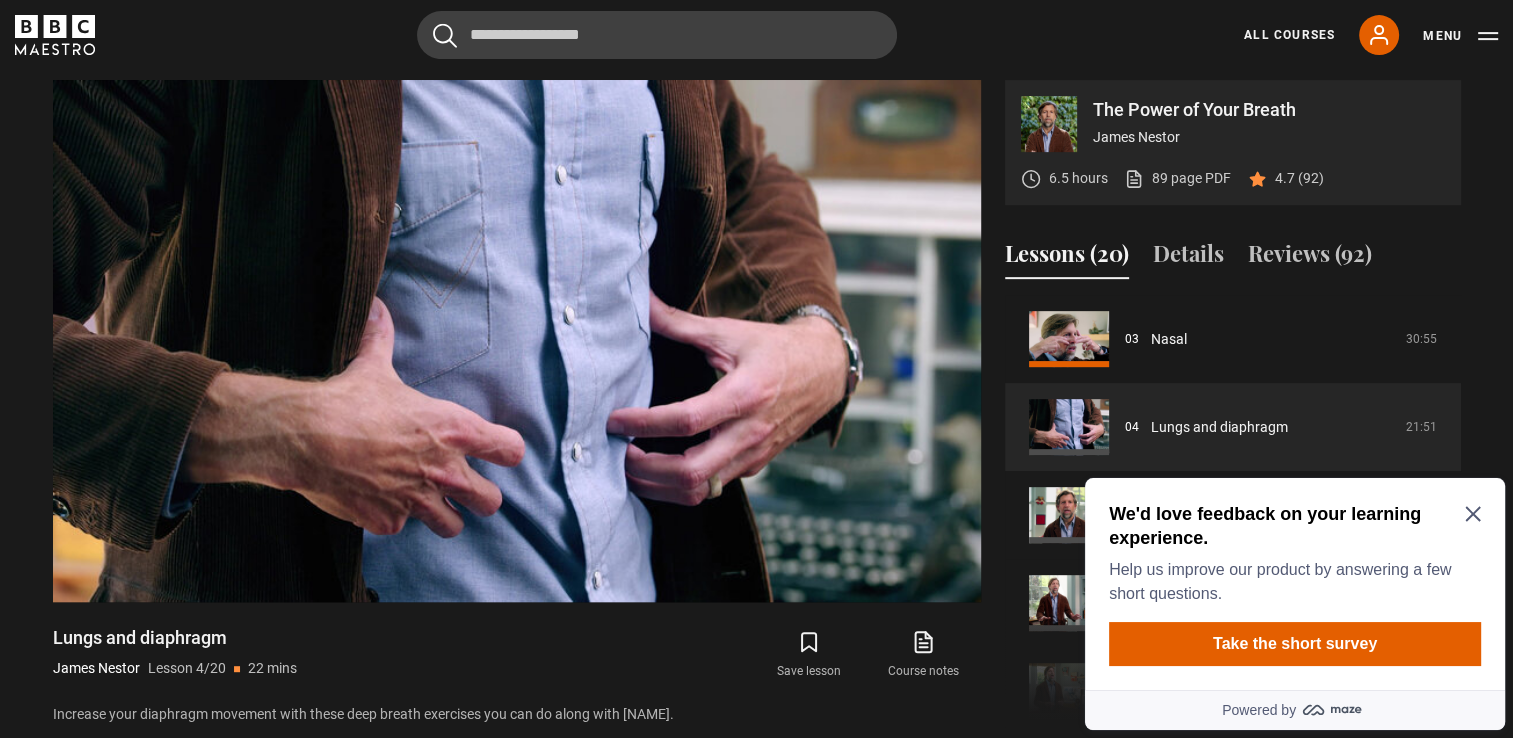 click 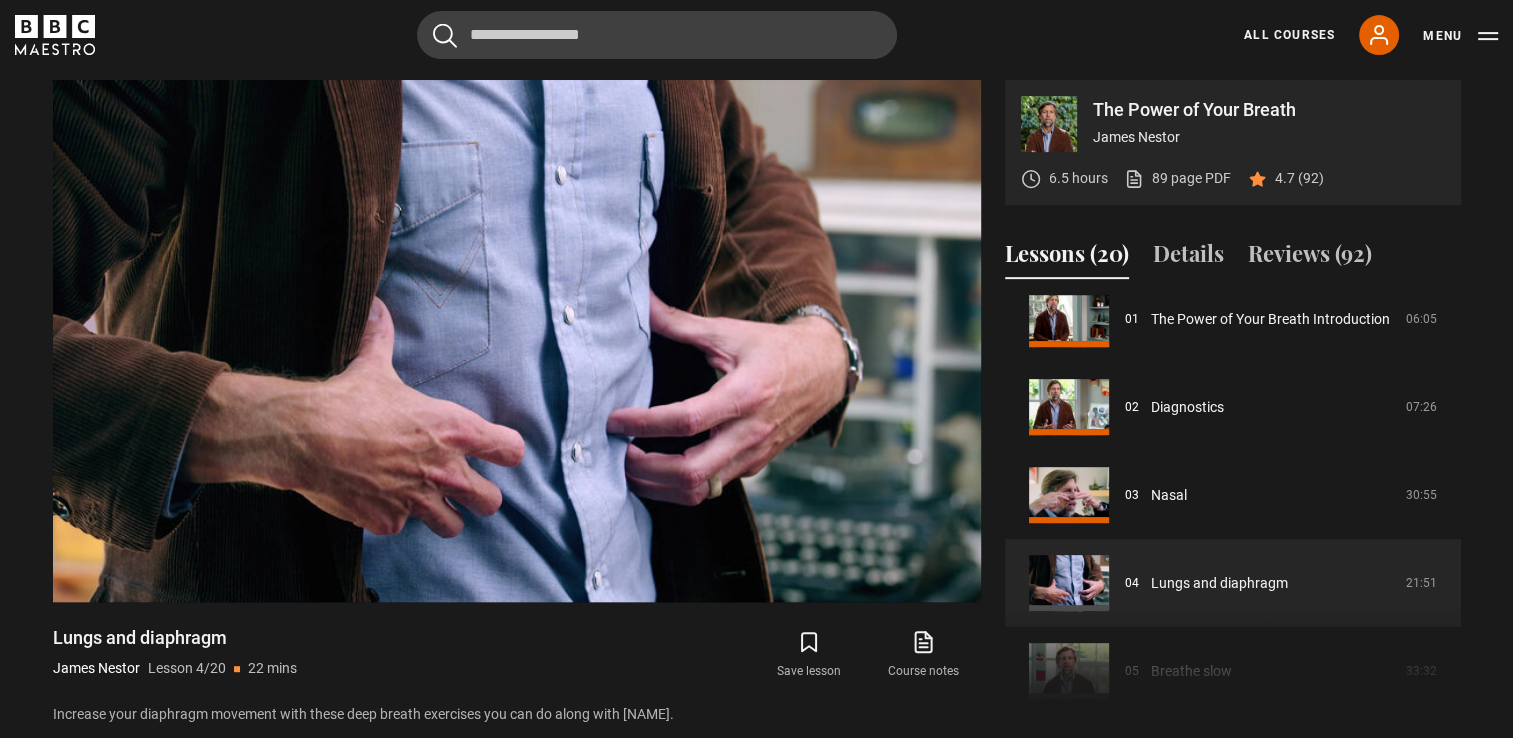 scroll, scrollTop: 0, scrollLeft: 0, axis: both 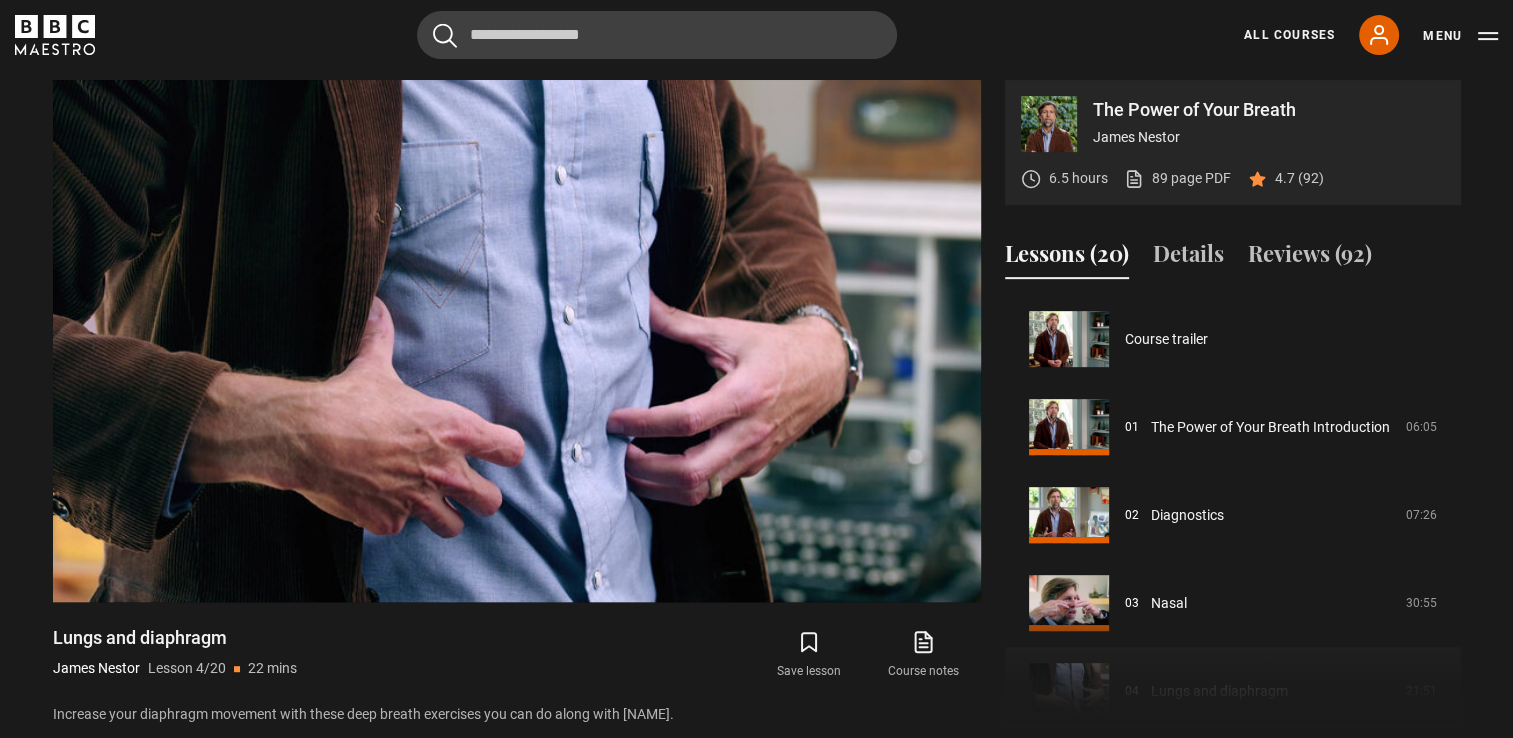 drag, startPoint x: 1460, startPoint y: 401, endPoint x: 1454, endPoint y: 301, distance: 100.17984 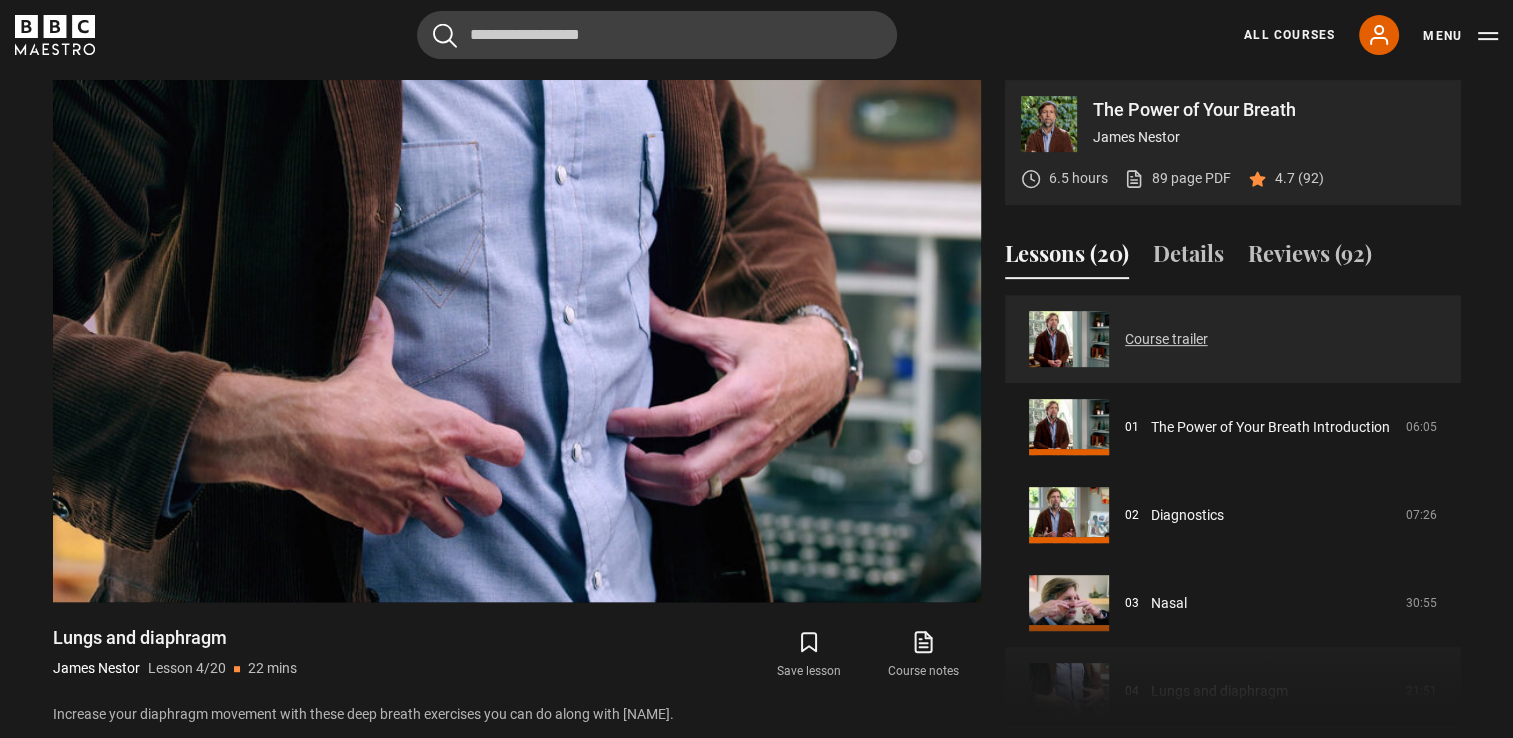 drag, startPoint x: 1454, startPoint y: 301, endPoint x: 1222, endPoint y: 341, distance: 235.42302 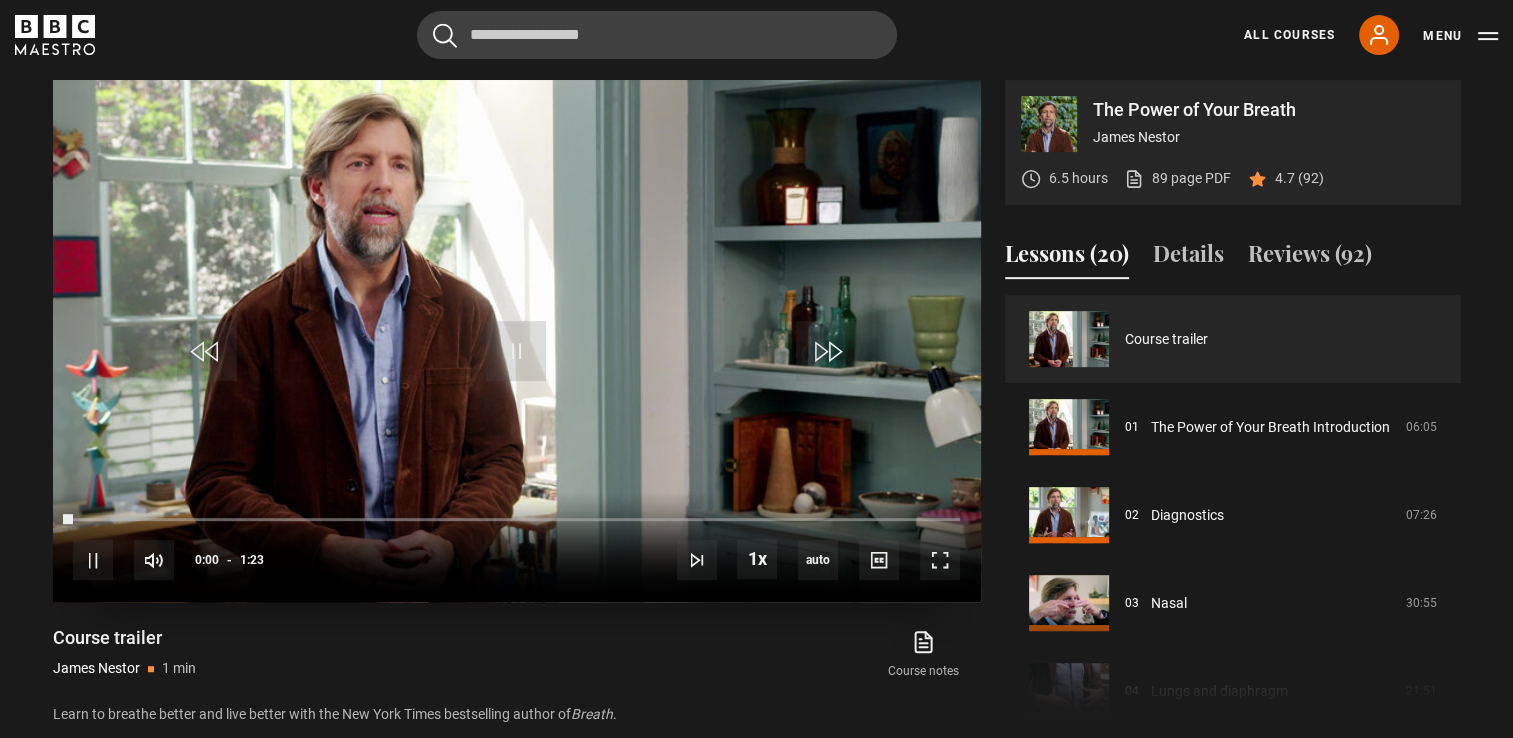 scroll, scrollTop: 804, scrollLeft: 0, axis: vertical 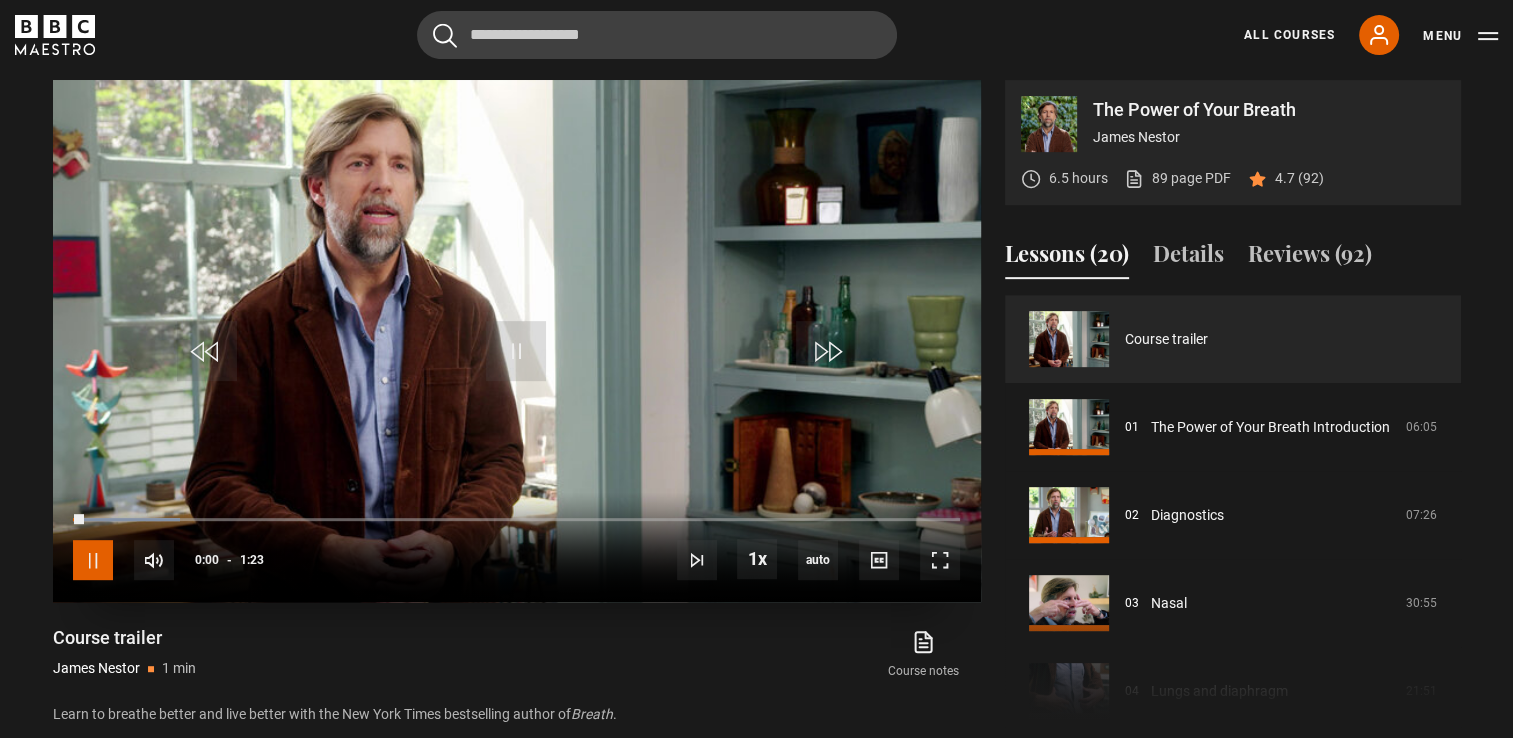 click at bounding box center (93, 560) 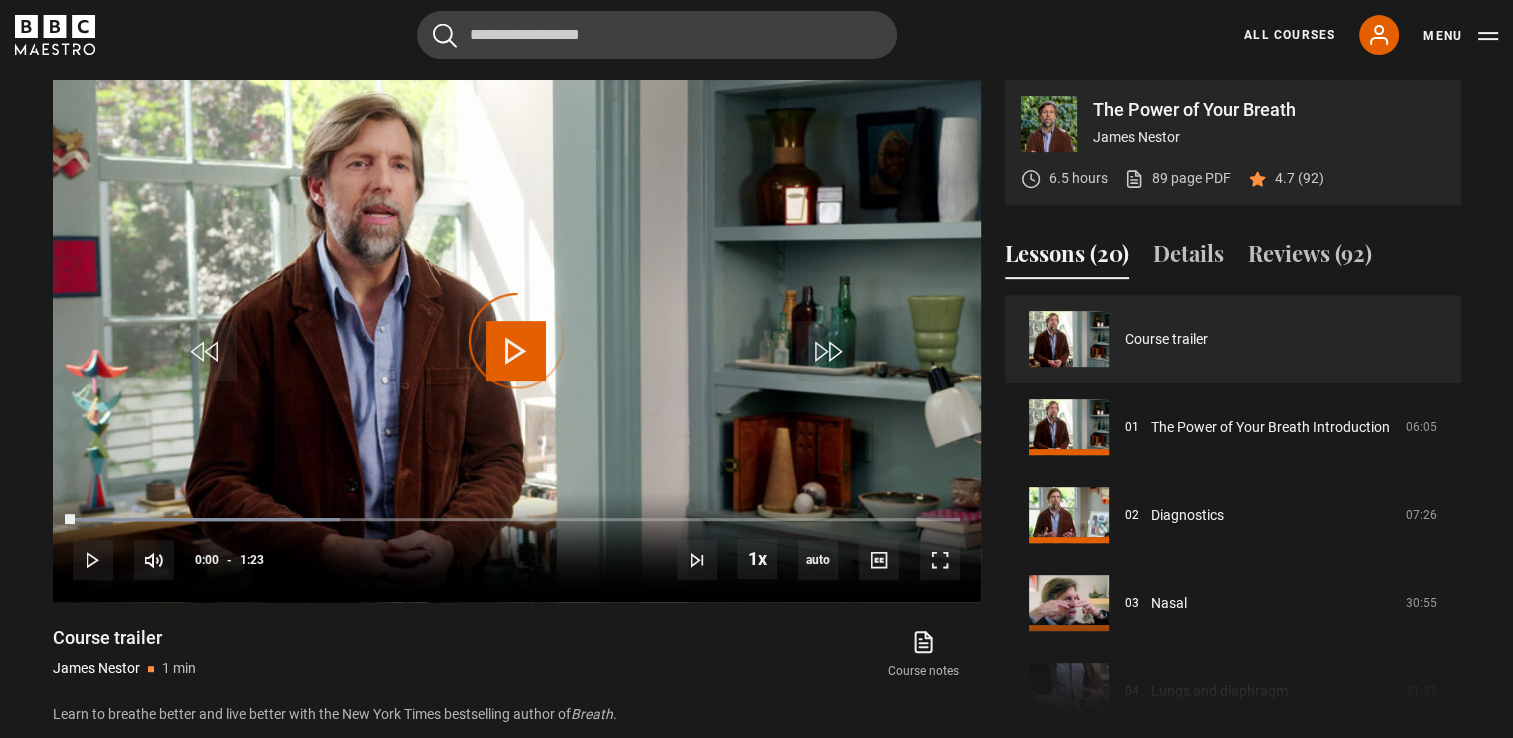 drag, startPoint x: 75, startPoint y: 516, endPoint x: 49, endPoint y: 511, distance: 26.476404 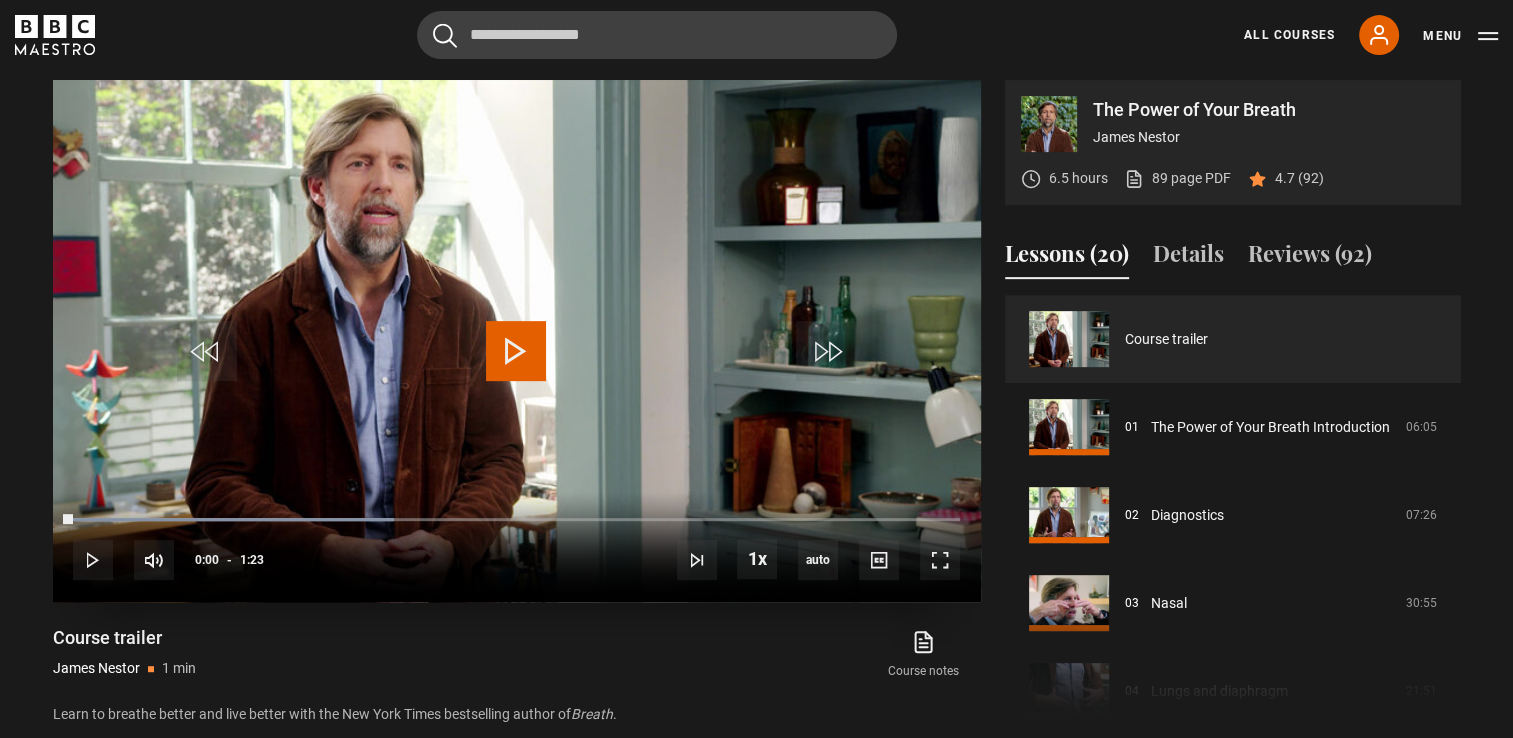 click at bounding box center (516, 351) 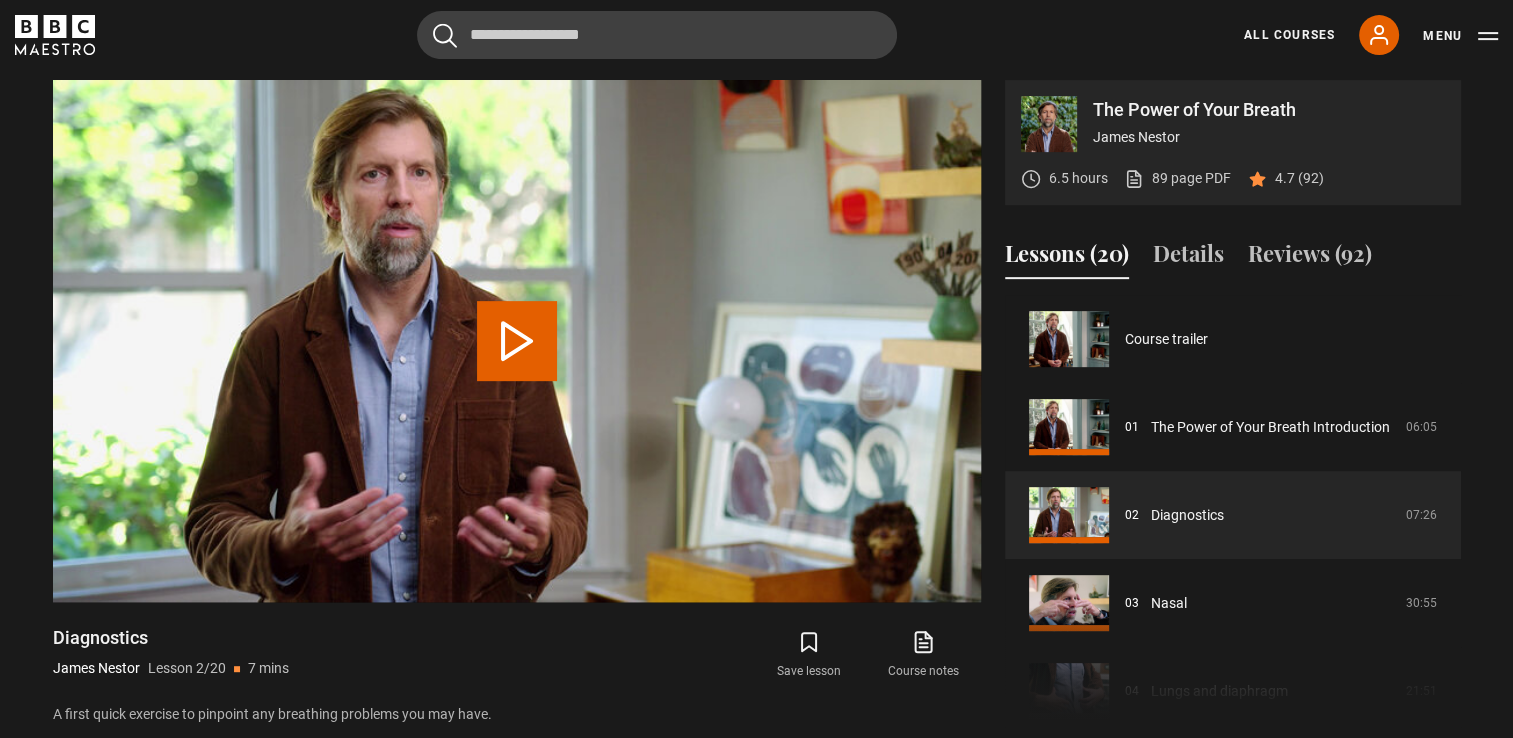 scroll, scrollTop: 88, scrollLeft: 0, axis: vertical 